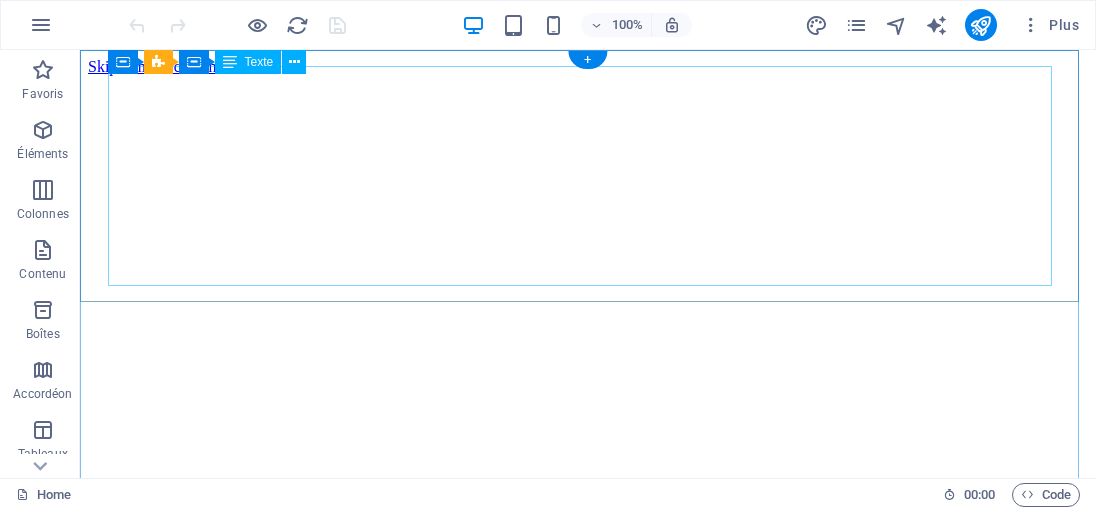 scroll, scrollTop: 0, scrollLeft: 0, axis: both 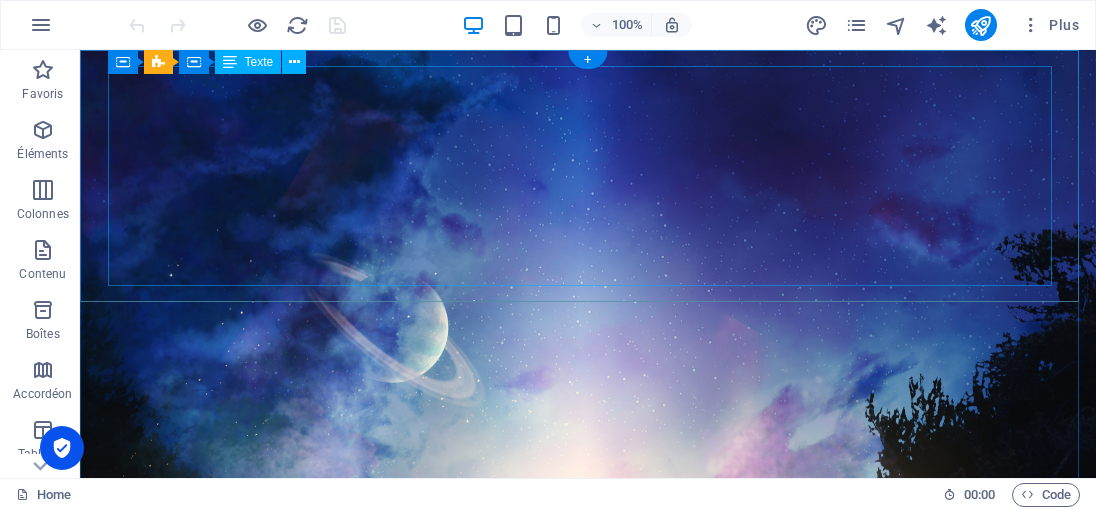 click on "« Le meilleur moyen d'approcher la justice divine, c'est de s'en faire une telle habitude qu'on l'observe dans les plus petites choses, et qu'on y plie jusqu'à sa manière de penser. »" at bounding box center [588, 1459] 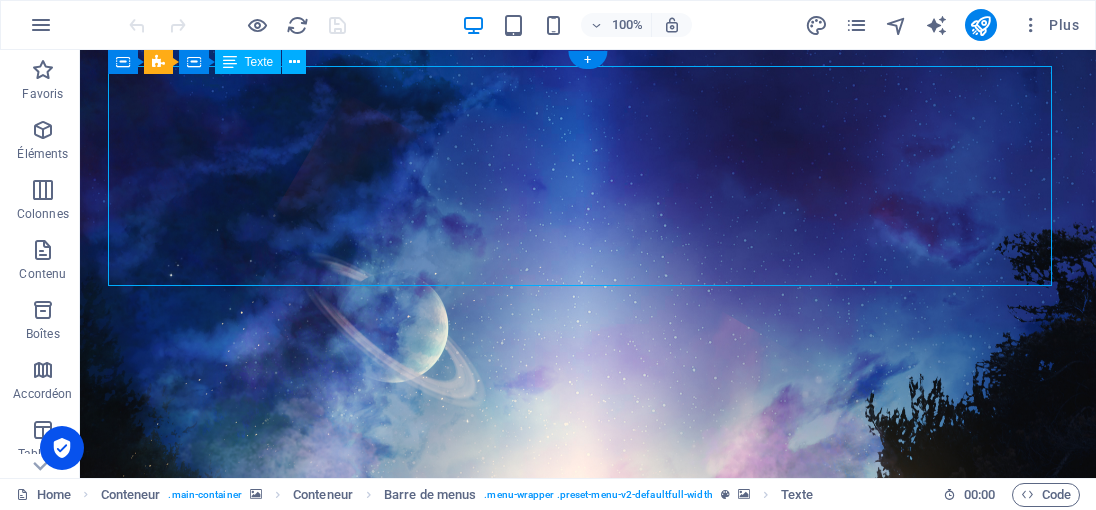 click on "« Le meilleur moyen d'approcher la justice divine, c'est de s'en faire une telle habitude qu'on l'observe dans les plus petites choses, et qu'on y plie jusqu'à sa manière de penser. »" at bounding box center (588, 1459) 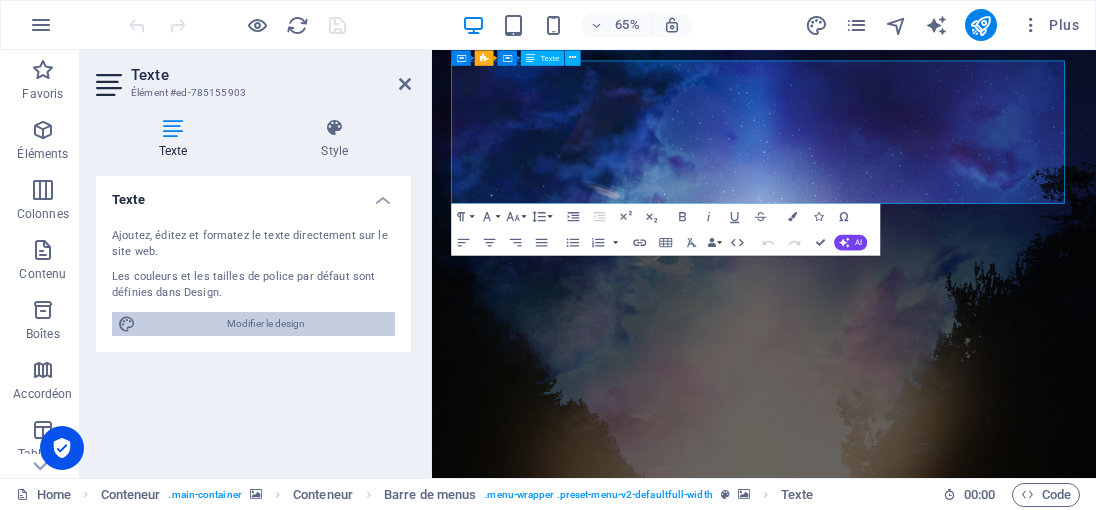click on "Modifier le design" at bounding box center [265, 324] 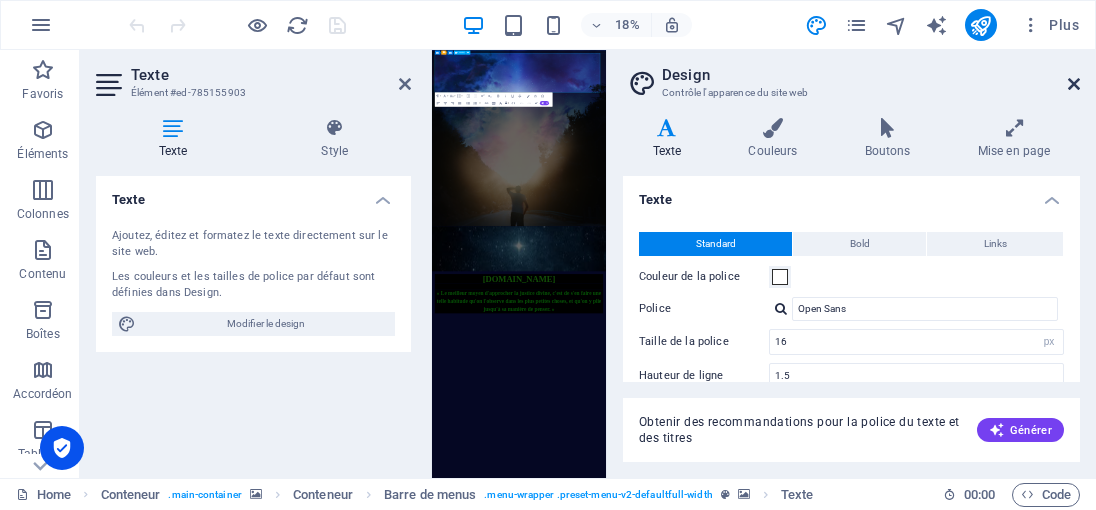 click at bounding box center (1074, 84) 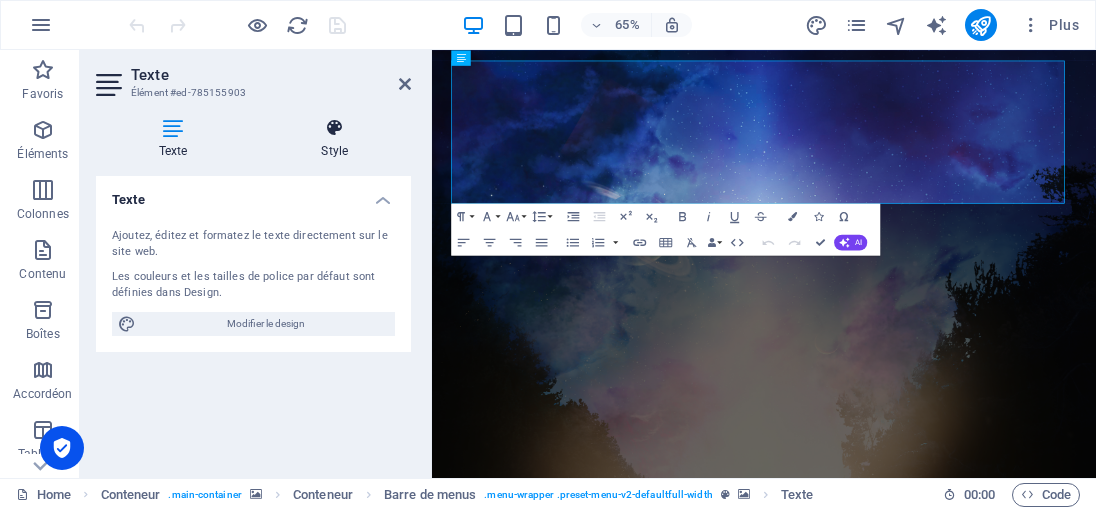 click on "Style" at bounding box center (335, 139) 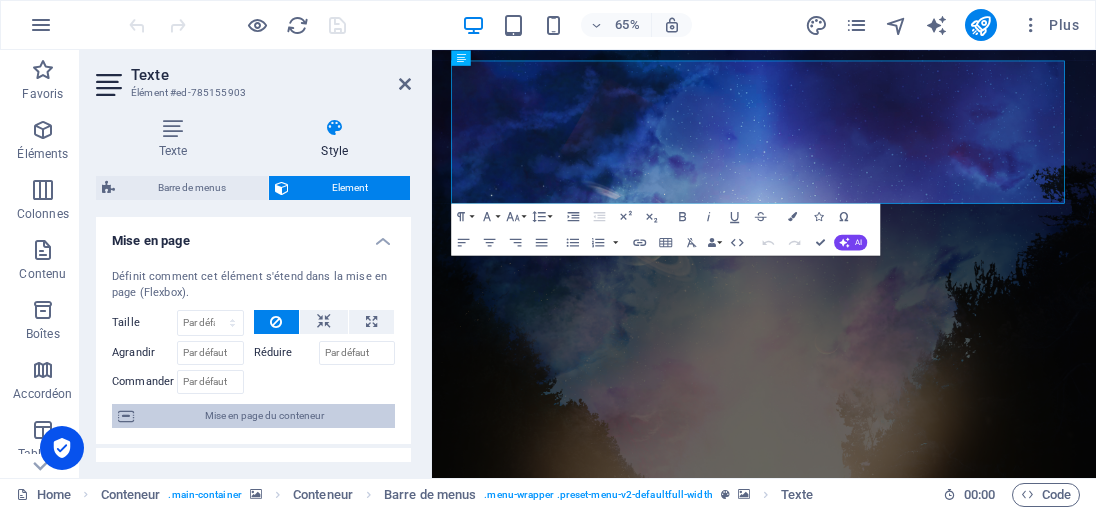 click on "Mise en page du conteneur" at bounding box center [264, 416] 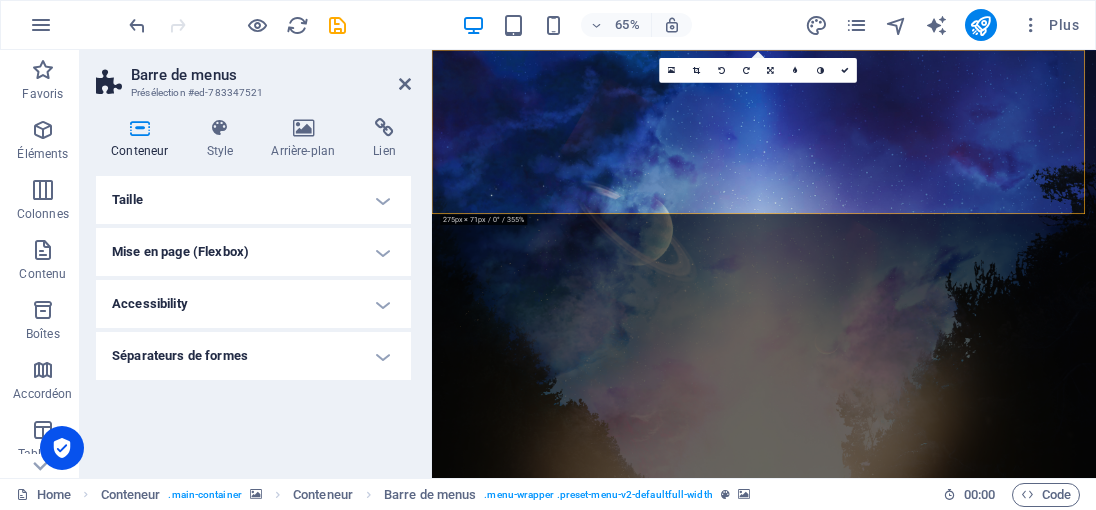 click on "Taille" at bounding box center [253, 200] 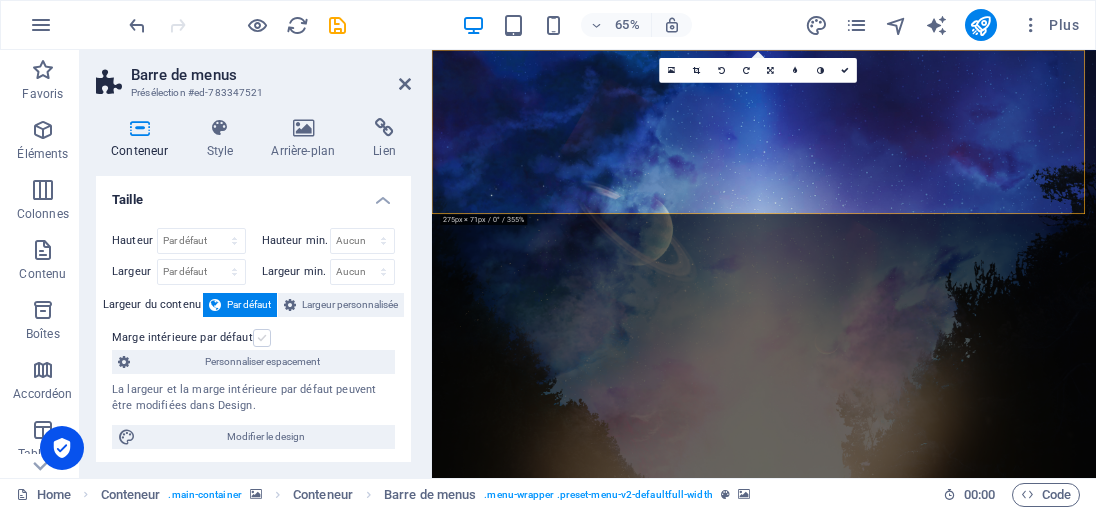 click at bounding box center (262, 338) 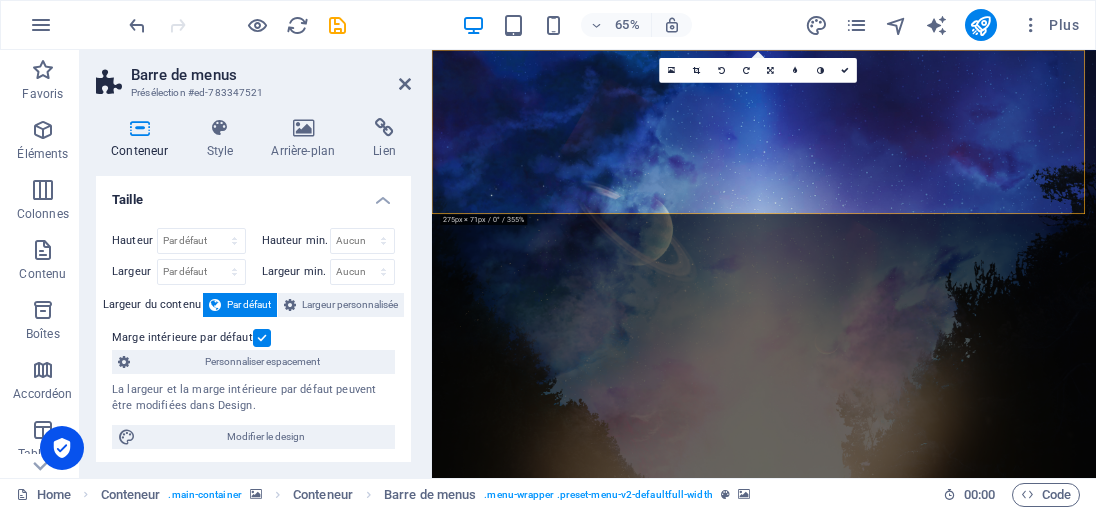click at bounding box center [262, 338] 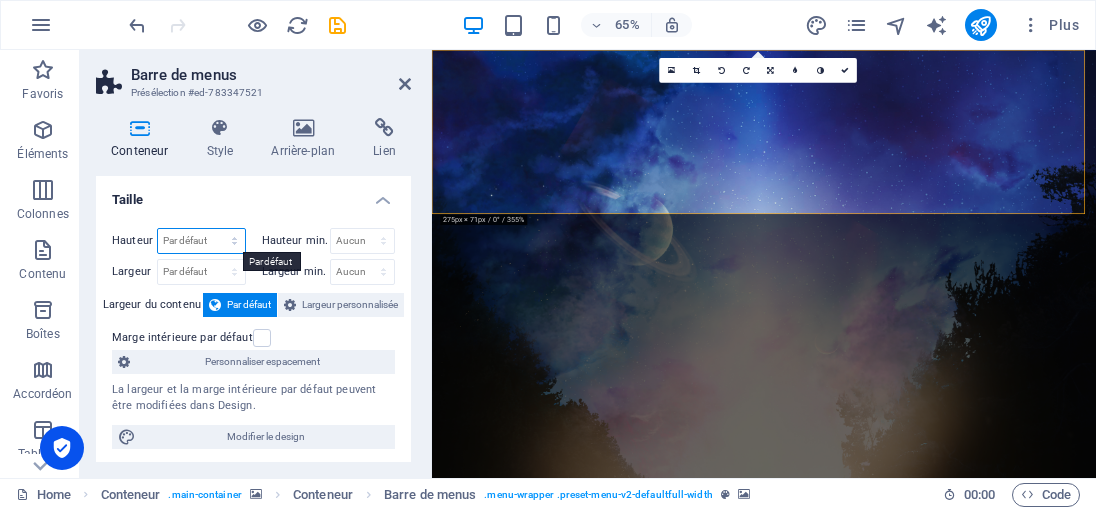 click on "Par défaut px rem % vh vw" at bounding box center [201, 241] 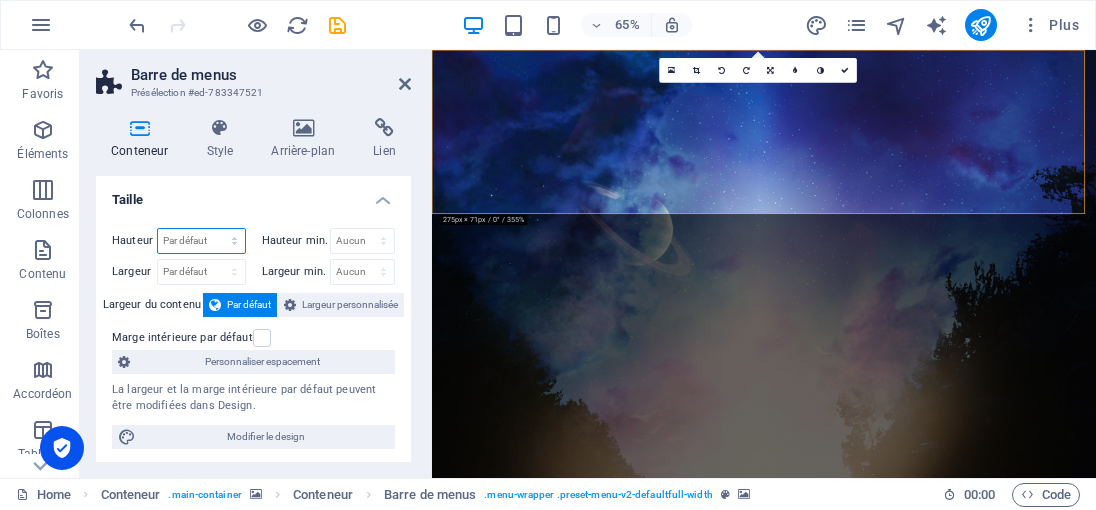click on "Par défaut px rem % vh vw" at bounding box center [201, 241] 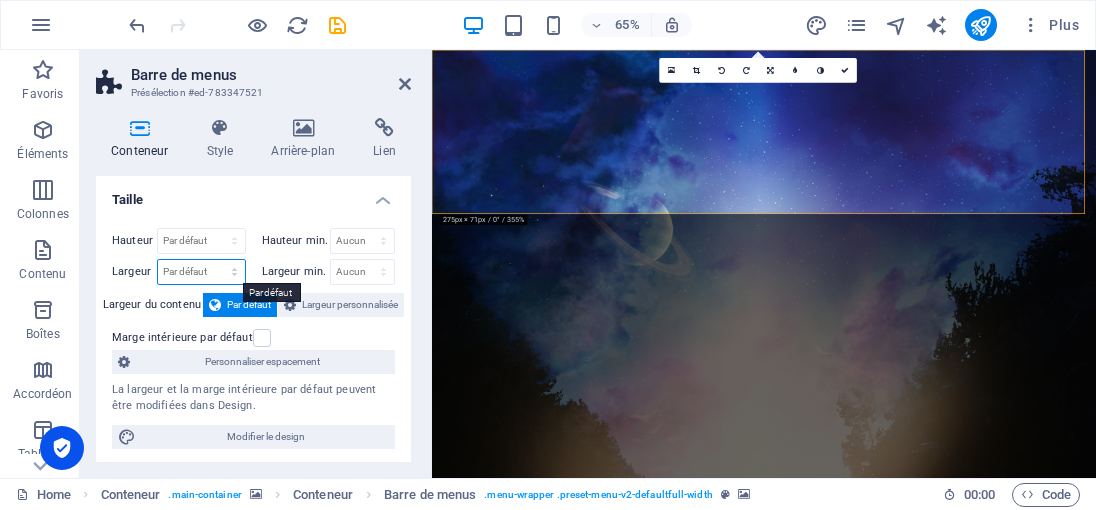 click on "Par défaut px rem % em vh vw" at bounding box center (201, 272) 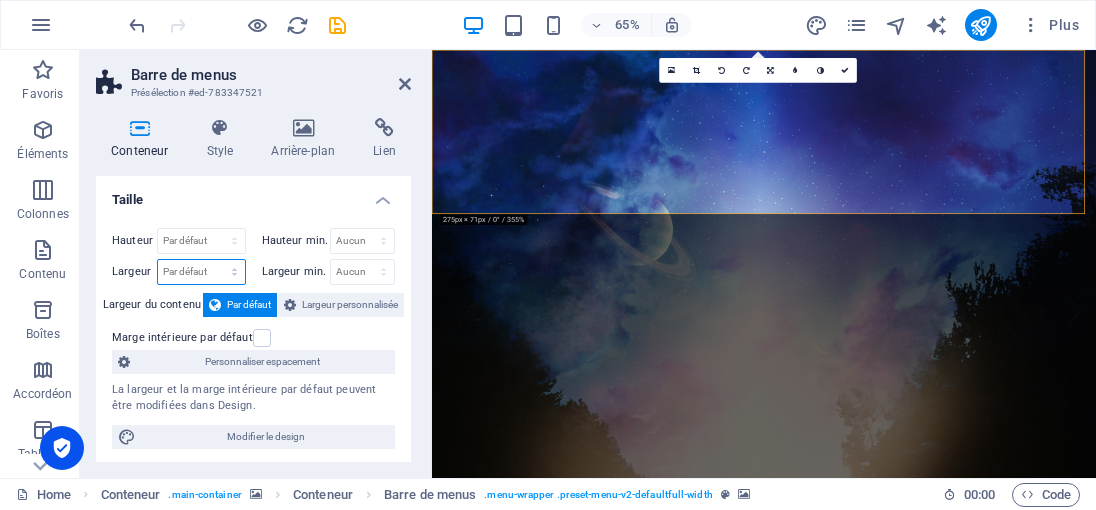 select on "px" 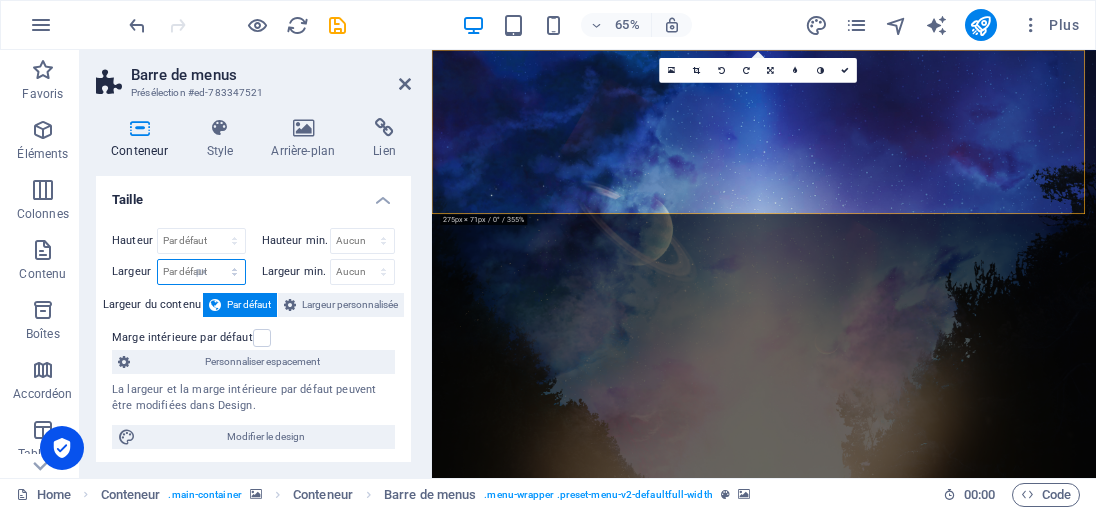 click on "Par défaut px rem % em vh vw" at bounding box center (201, 272) 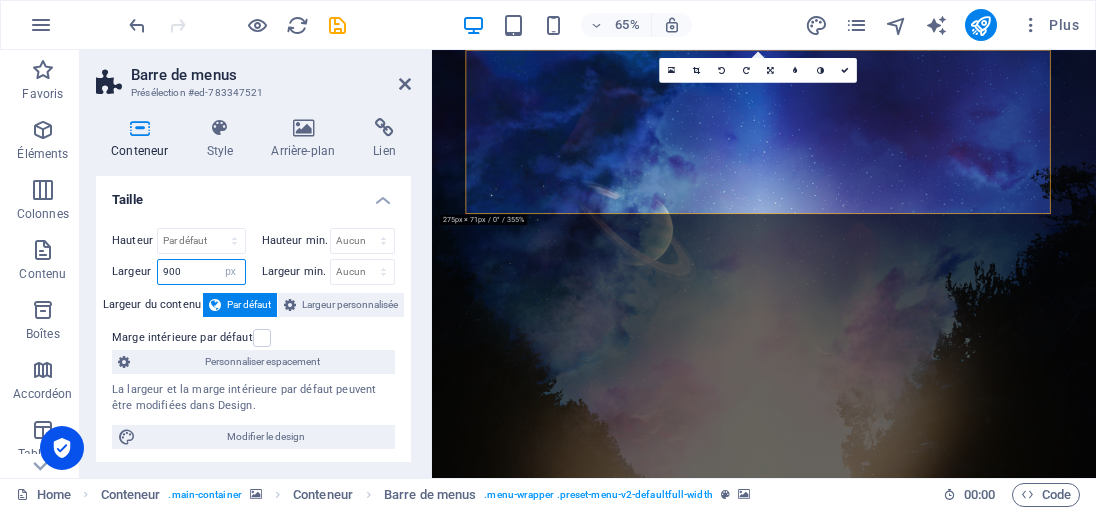 type on "900" 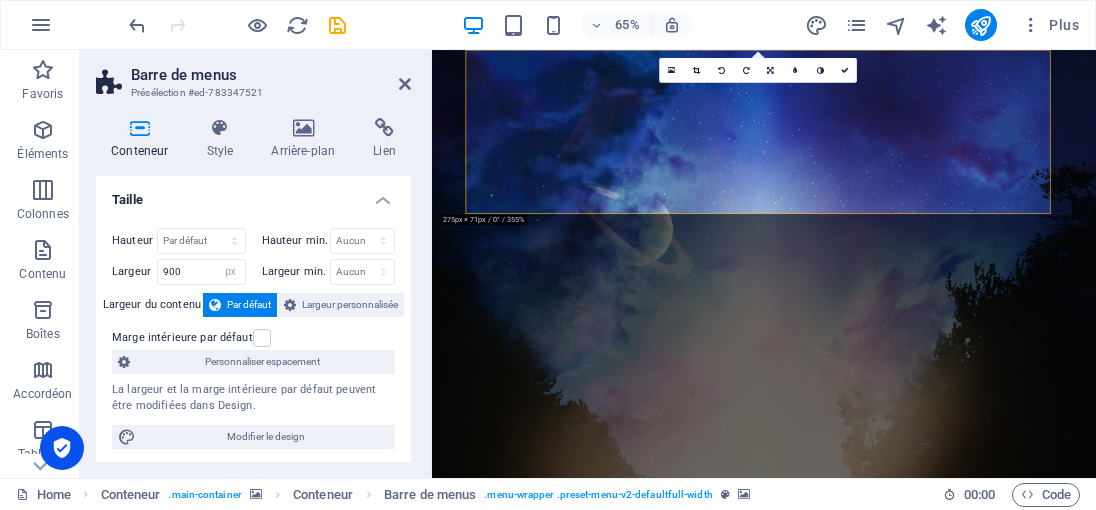 click at bounding box center (943, 544) 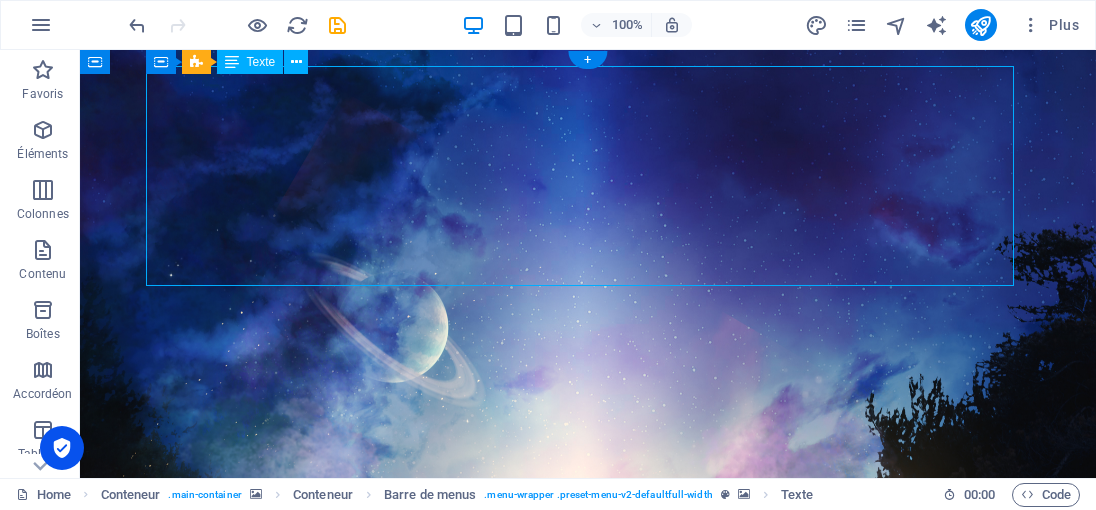 drag, startPoint x: 505, startPoint y: 155, endPoint x: 517, endPoint y: 274, distance: 119.60351 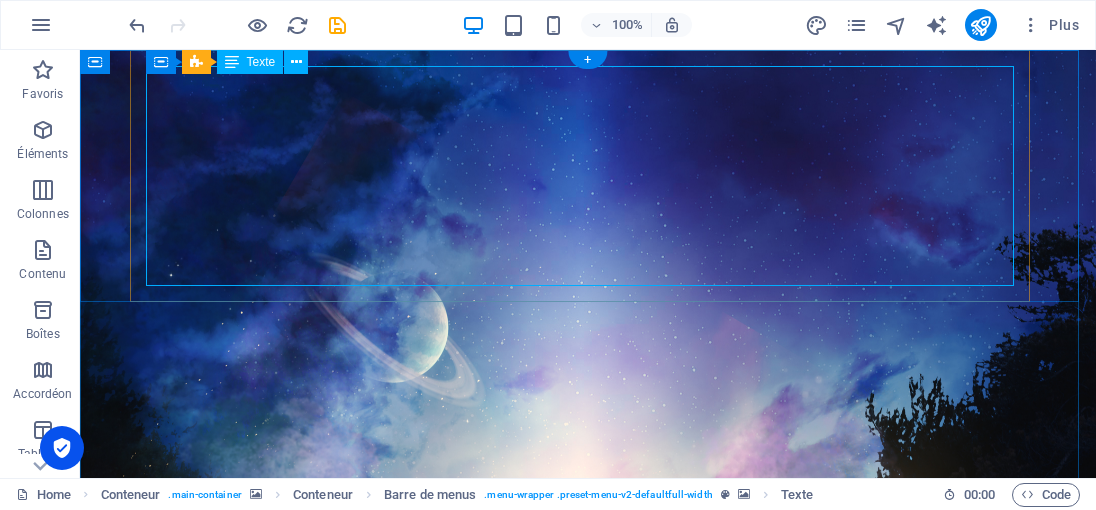 click at bounding box center (530, 1376) 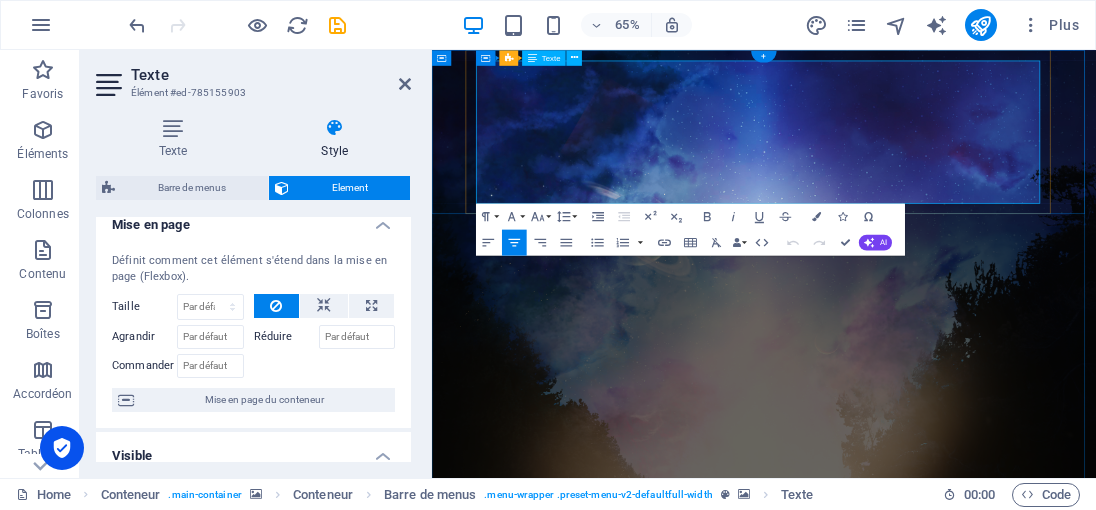scroll, scrollTop: 0, scrollLeft: 0, axis: both 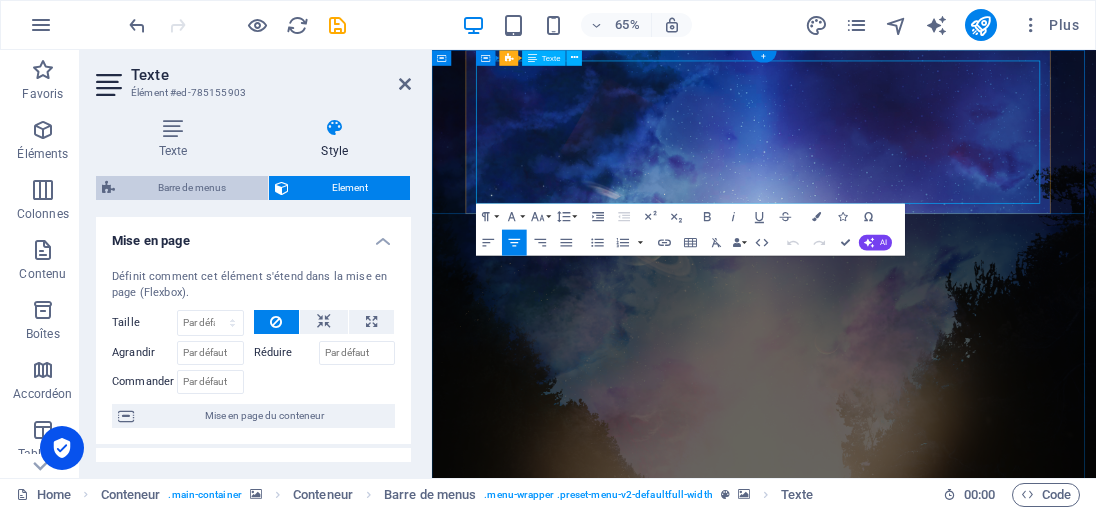 click on "Barre de menus" at bounding box center (191, 188) 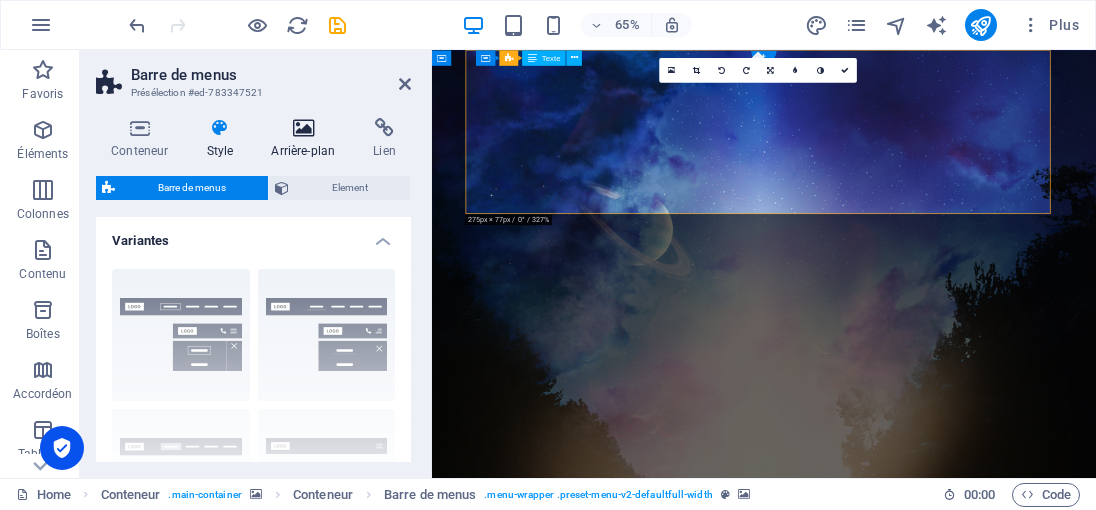 click on "Arrière-plan" at bounding box center [307, 139] 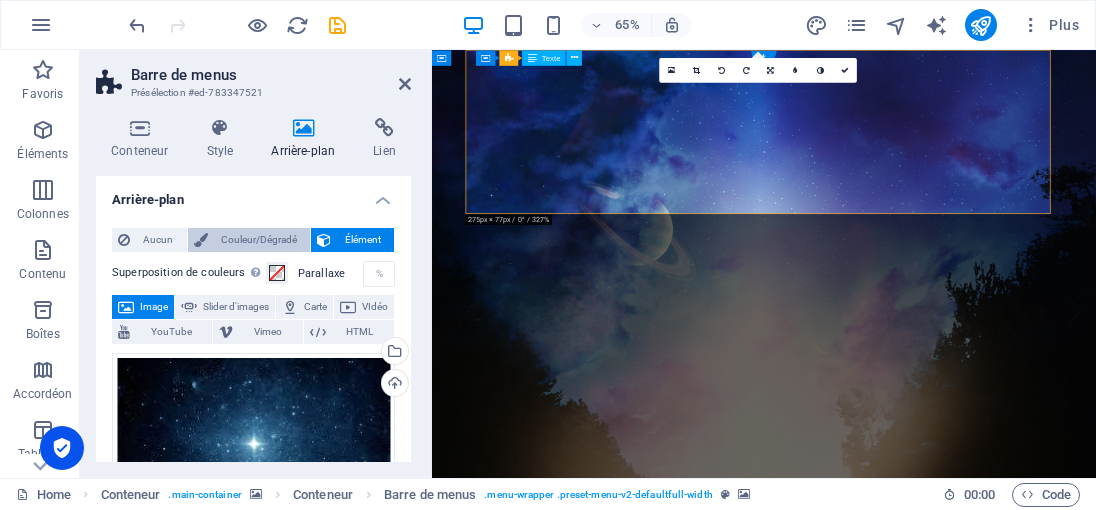 click on "Couleur/Dégradé" at bounding box center (259, 240) 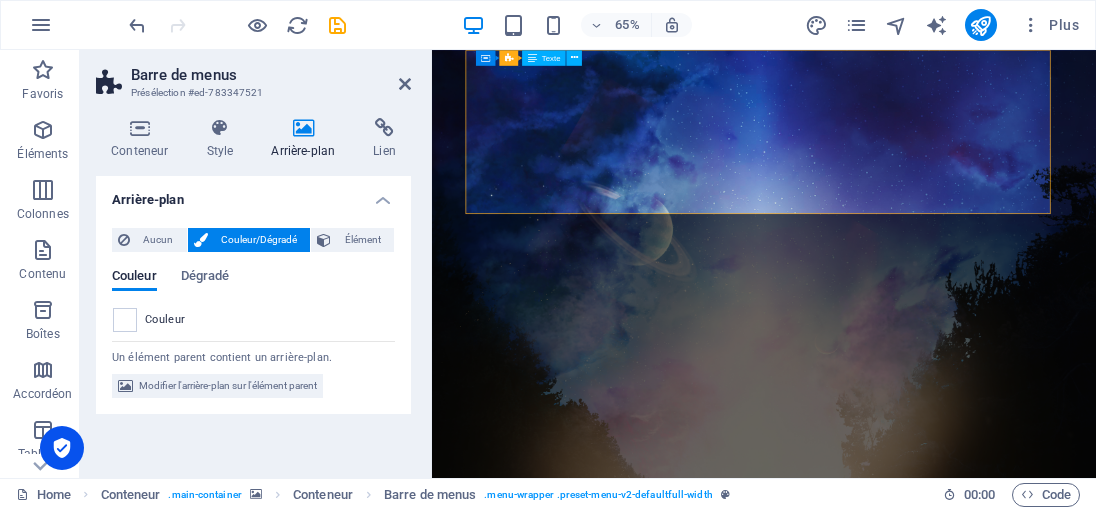 click at bounding box center (943, 544) 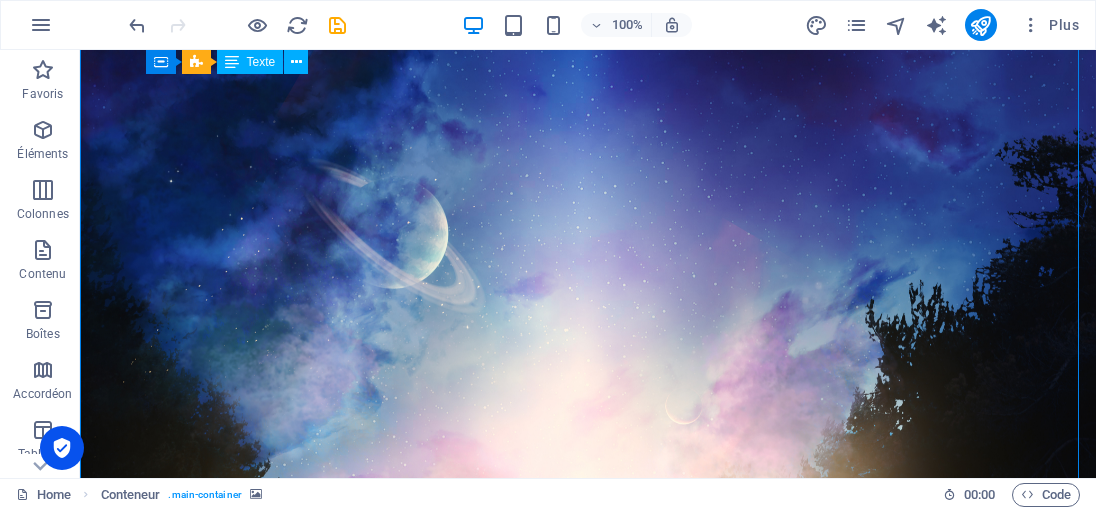 scroll, scrollTop: 0, scrollLeft: 0, axis: both 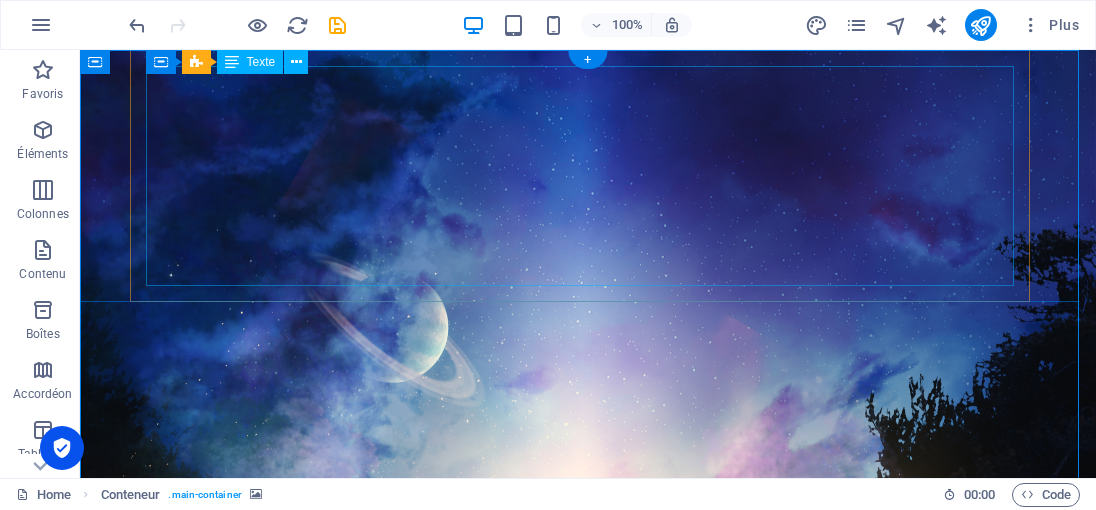 click on "« Le meilleur moyen d'approcher la justice divine, c'est de s'en faire une telle habitude qu'on l'observe dans les plus petites choses, et qu'on y plie jusqu'à sa manière de penser. »" at bounding box center (530, 1207) 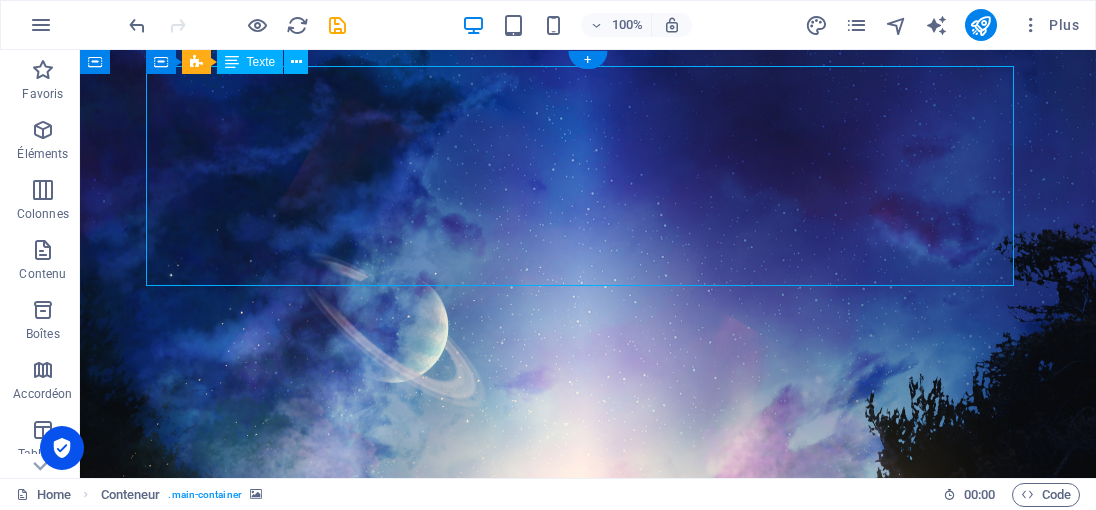 click on "« Le meilleur moyen d'approcher la justice divine, c'est de s'en faire une telle habitude qu'on l'observe dans les plus petites choses, et qu'on y plie jusqu'à sa manière de penser. »" at bounding box center (530, 1207) 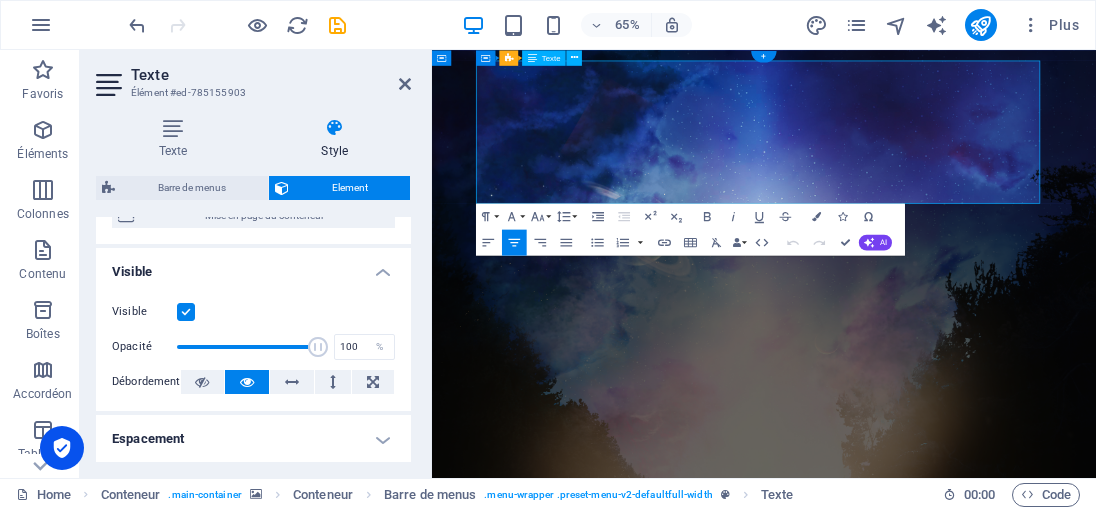 scroll, scrollTop: 0, scrollLeft: 0, axis: both 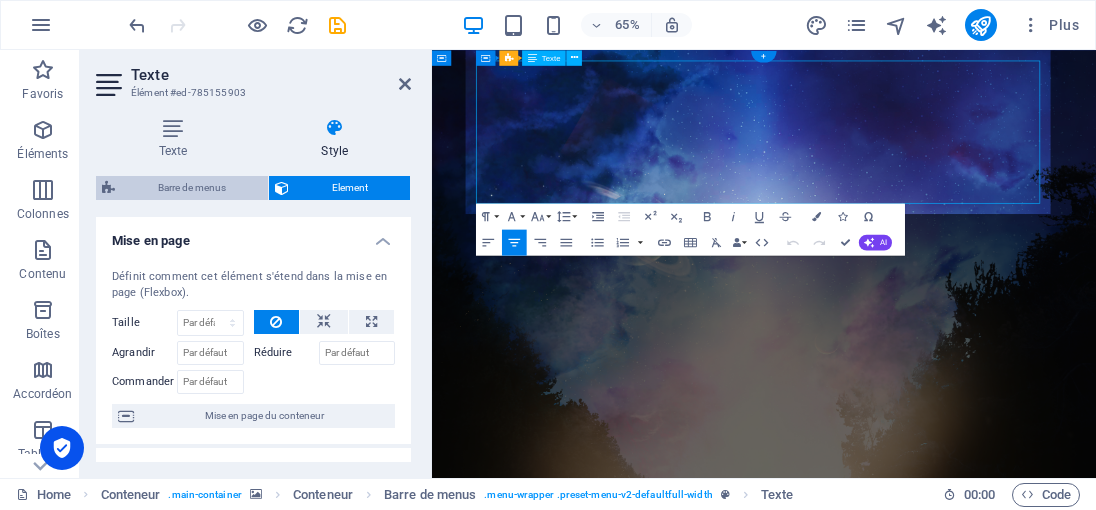 click on "Barre de menus" at bounding box center (191, 188) 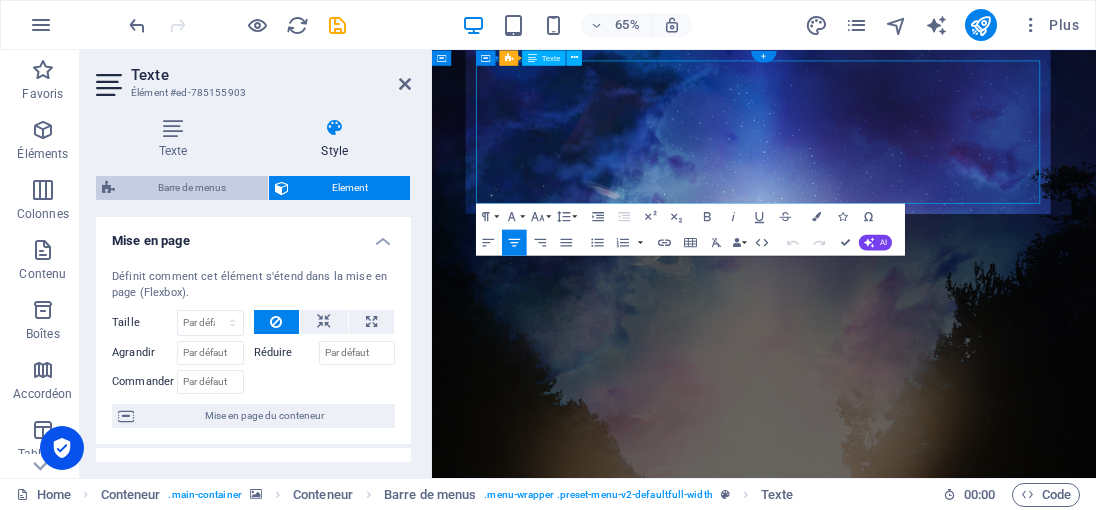 select on "rem" 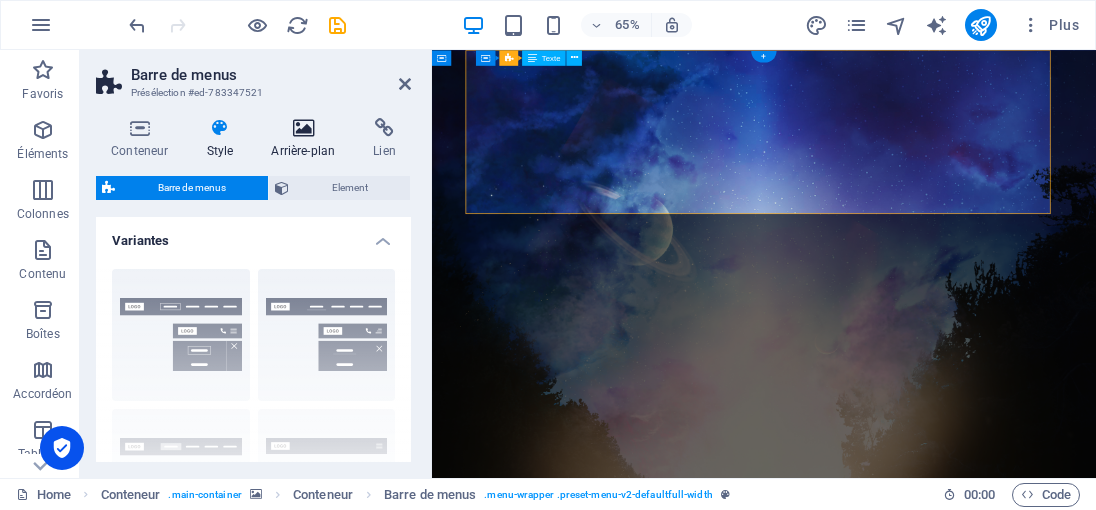click at bounding box center [303, 128] 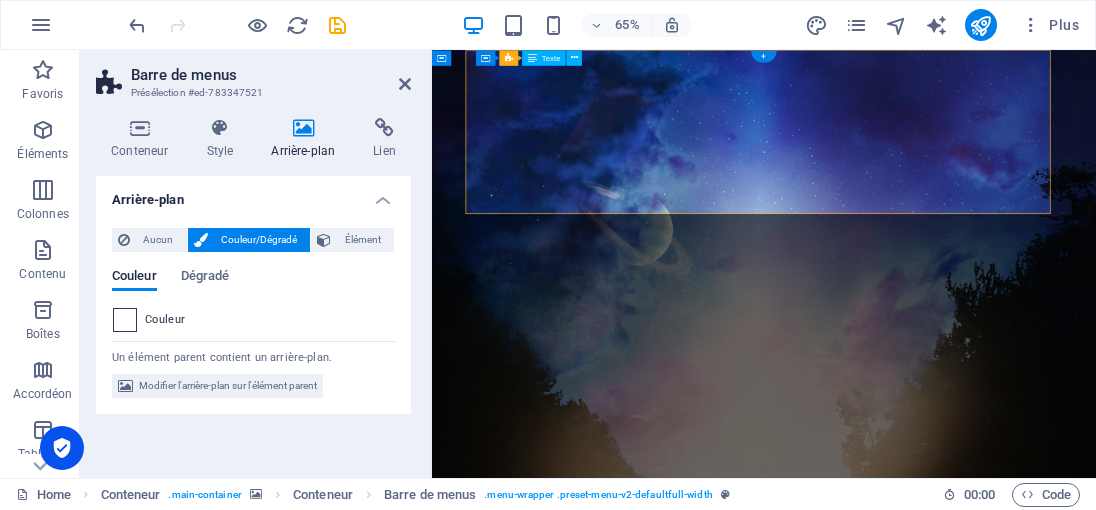 click at bounding box center [125, 320] 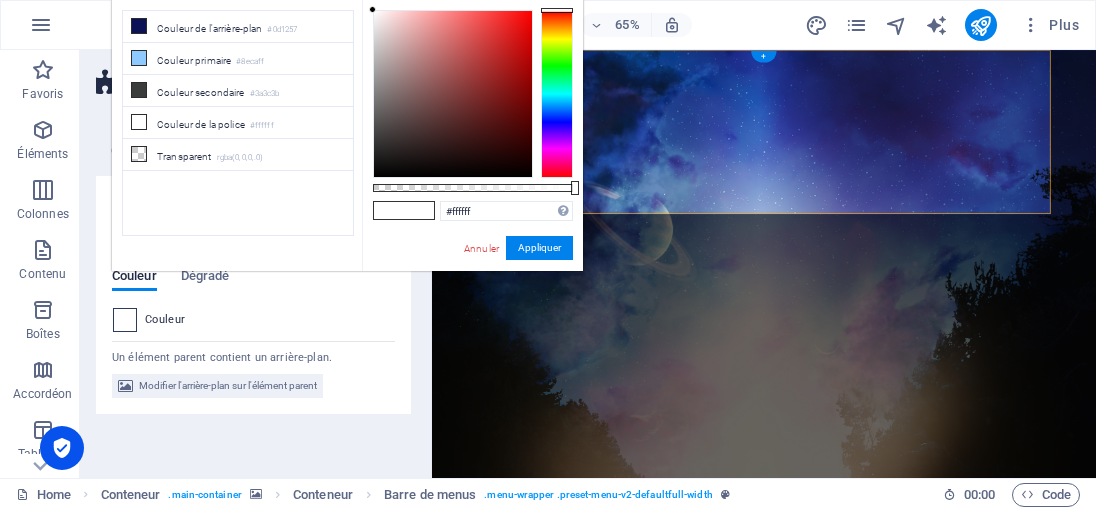 click at bounding box center [125, 320] 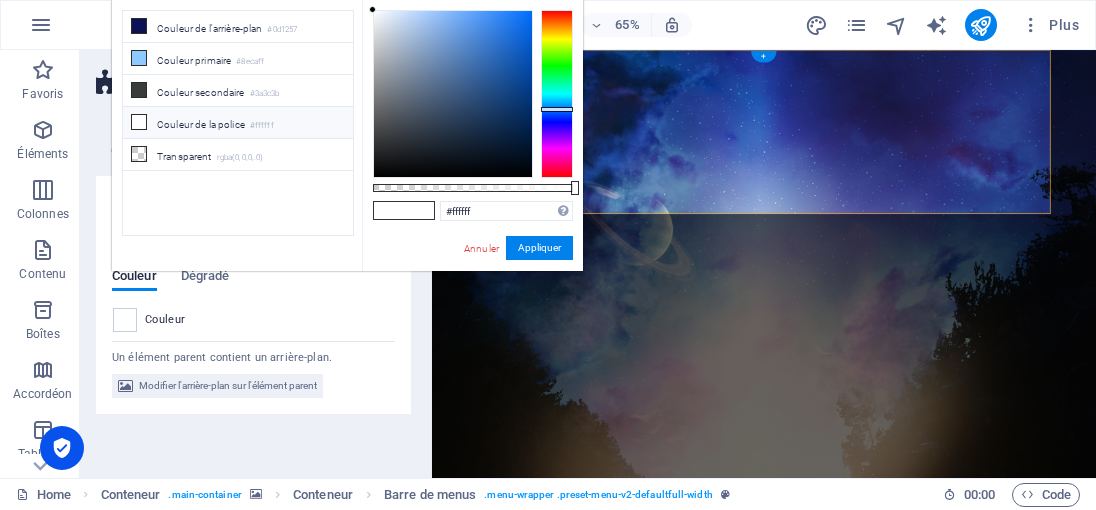 click at bounding box center (557, 94) 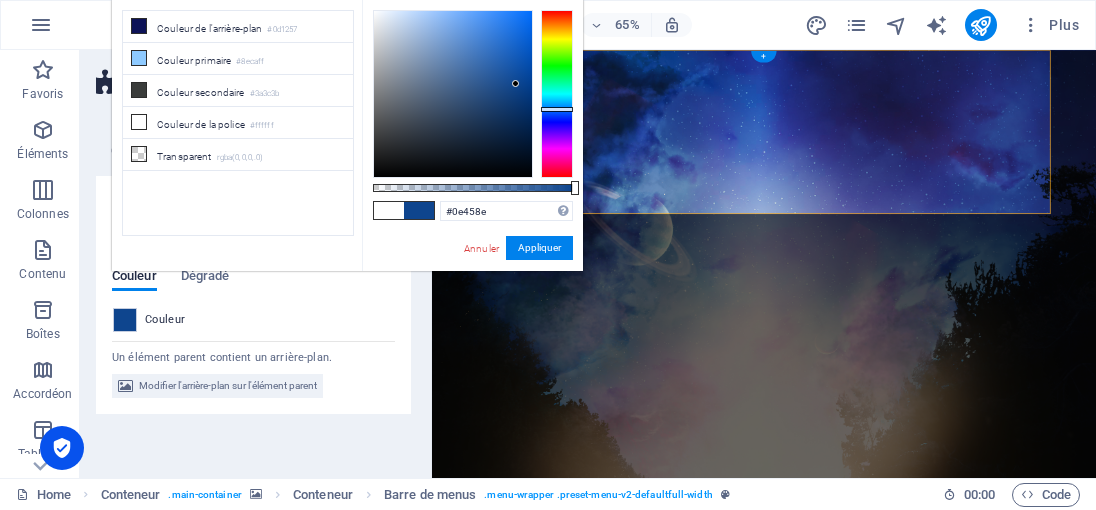 click at bounding box center (453, 94) 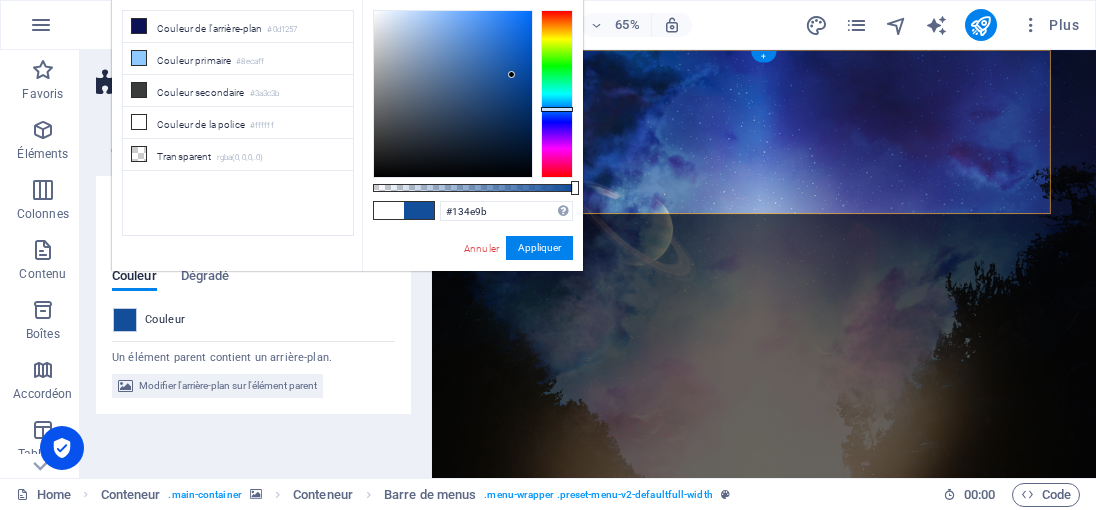 click at bounding box center [453, 94] 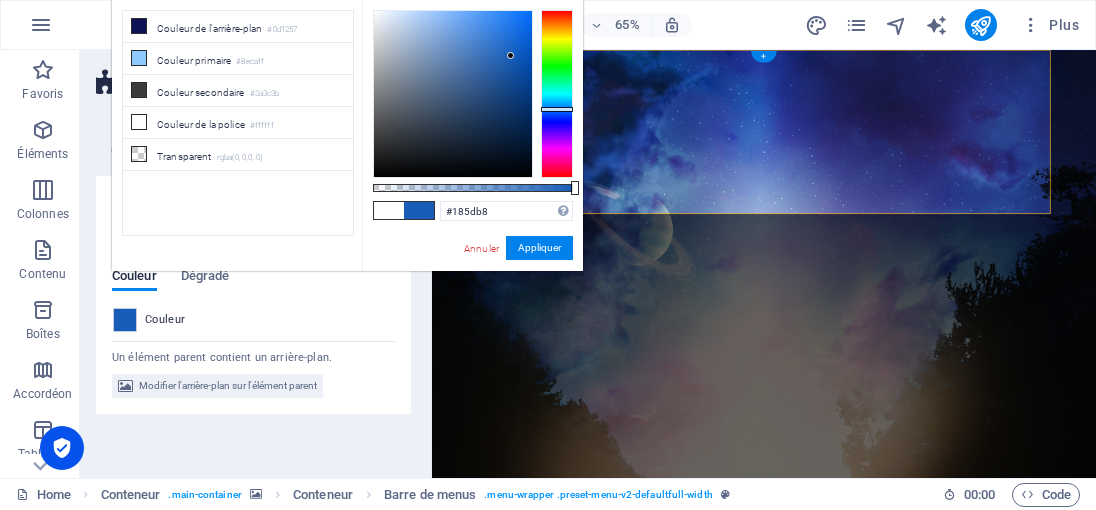 click at bounding box center [453, 94] 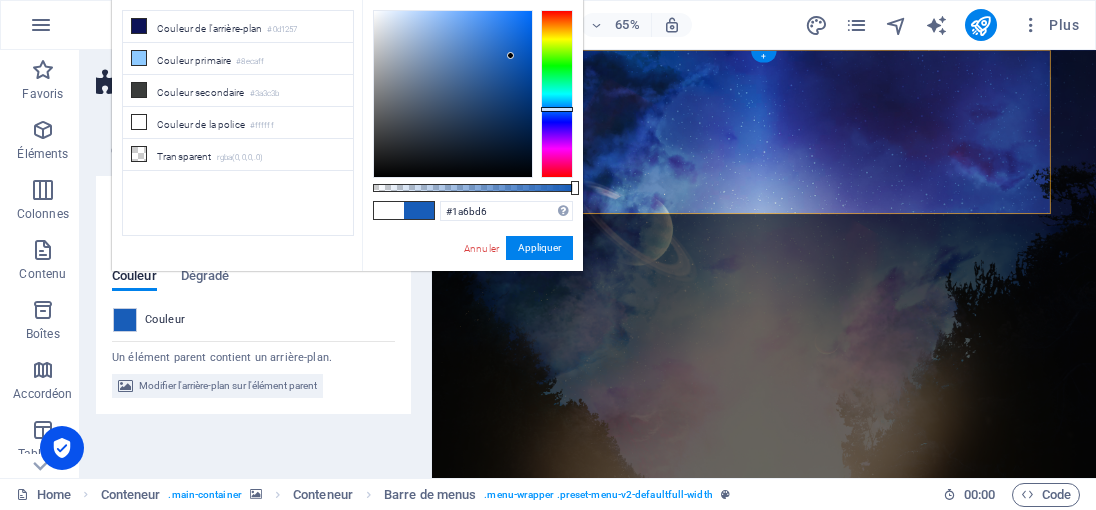 click at bounding box center (453, 94) 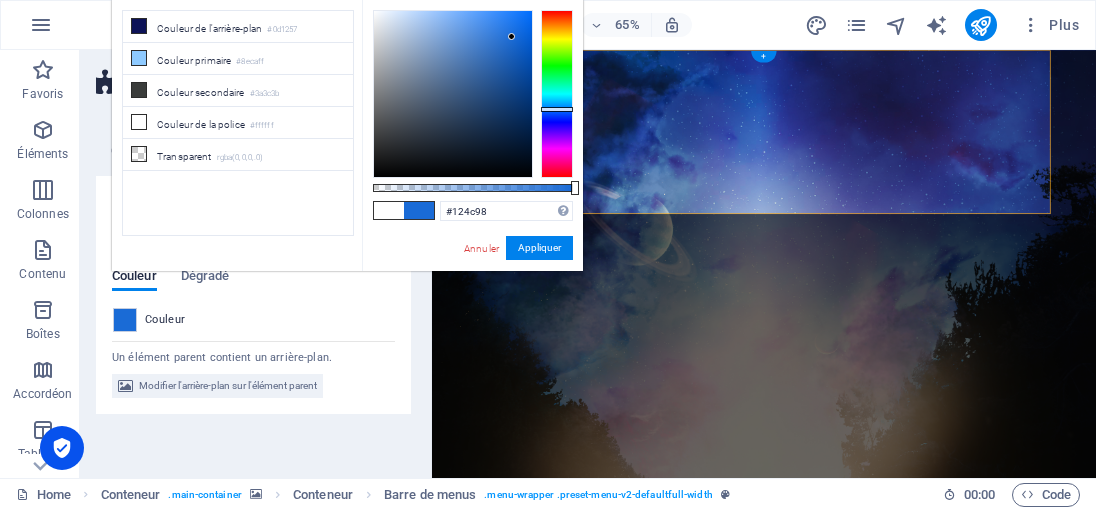 click at bounding box center (453, 94) 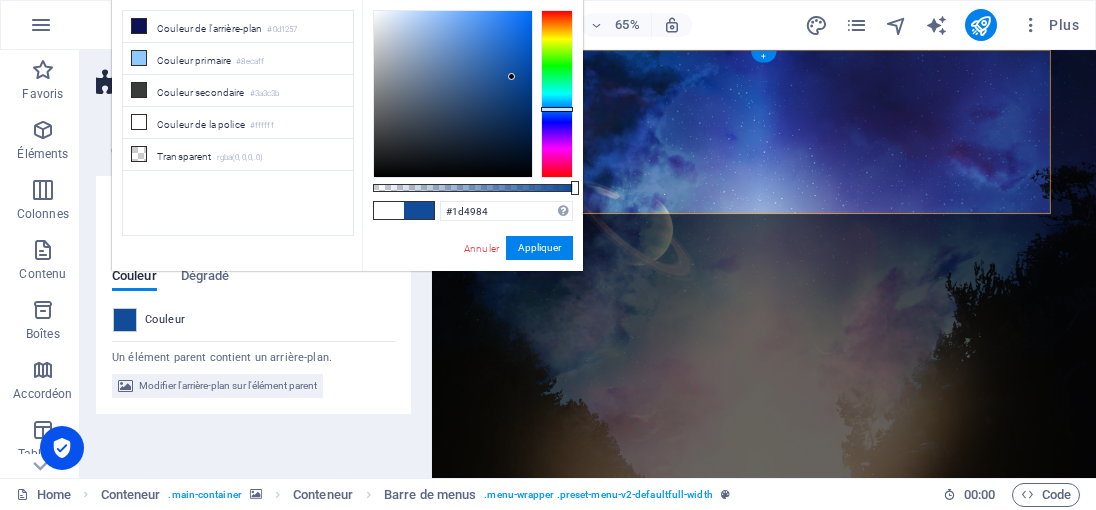 click at bounding box center (453, 94) 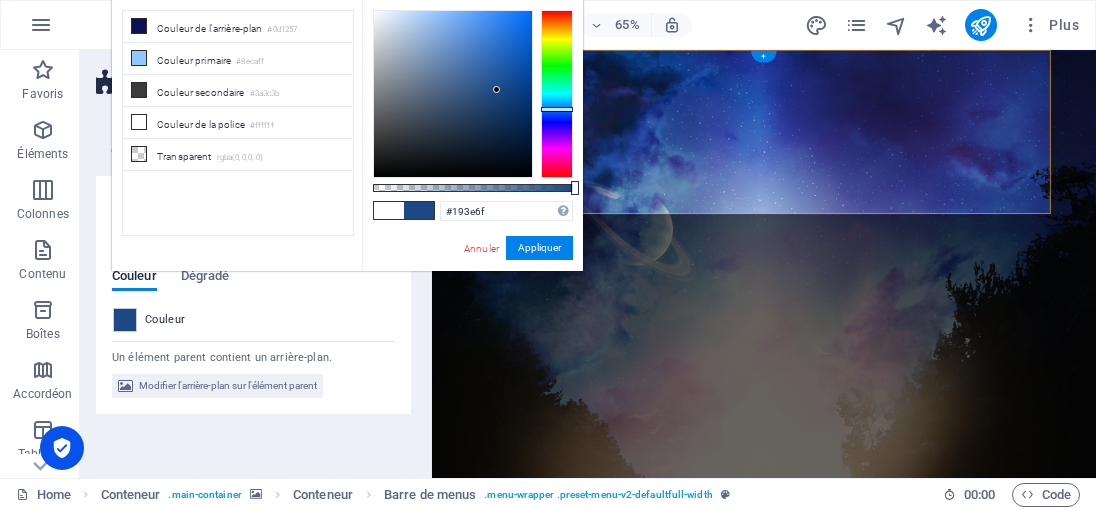 click at bounding box center [453, 94] 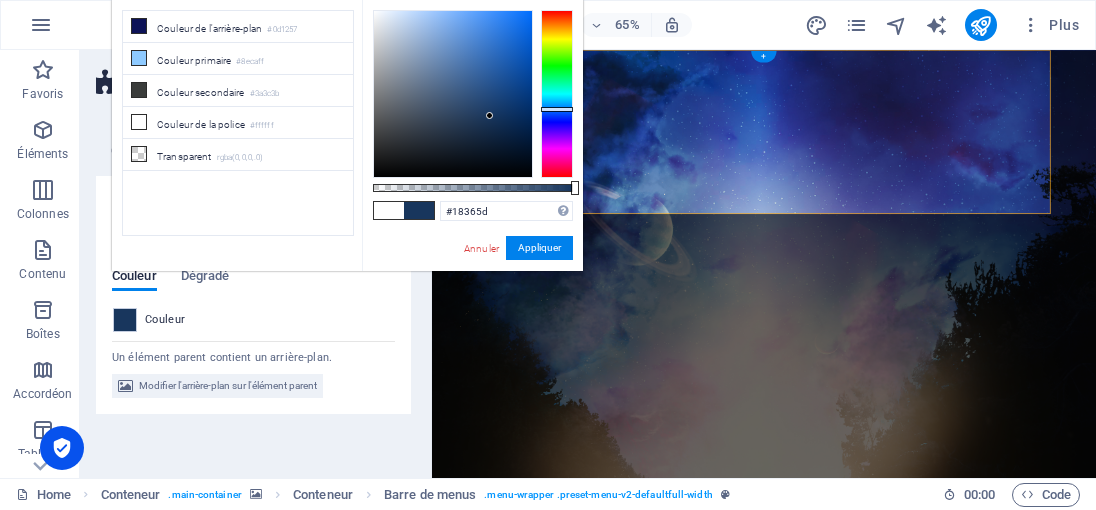 click at bounding box center (453, 94) 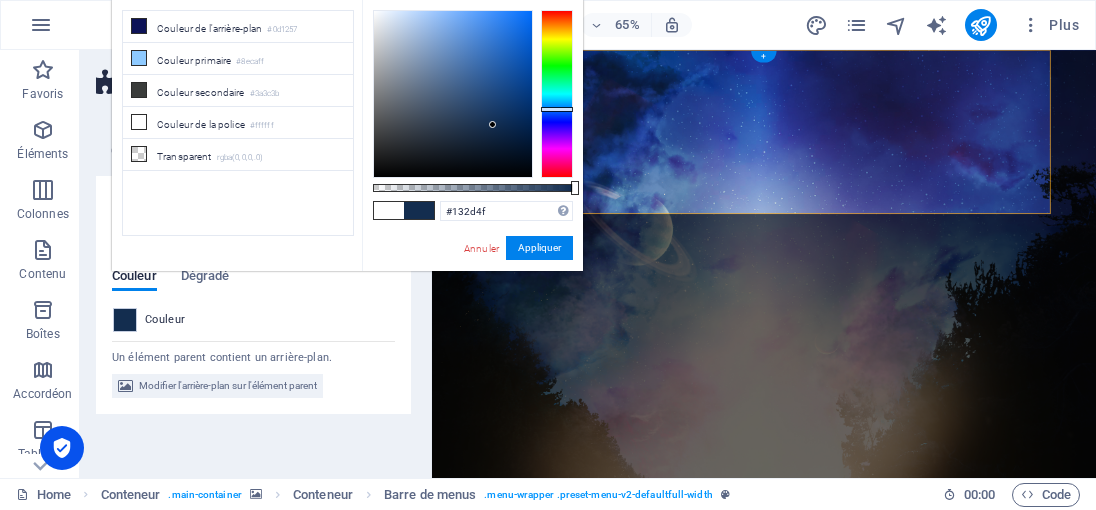 click at bounding box center (453, 94) 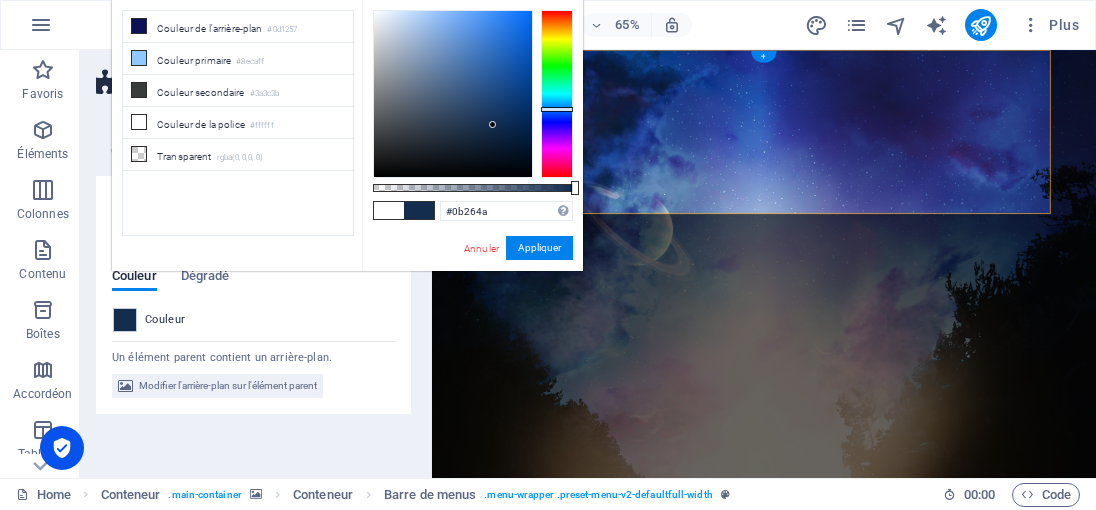 click at bounding box center (453, 94) 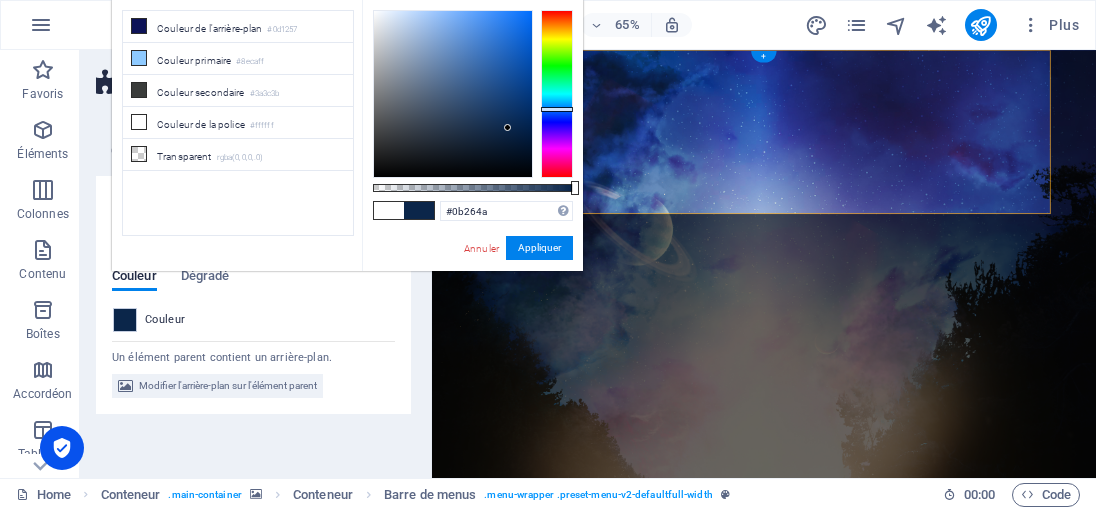 click at bounding box center [389, 210] 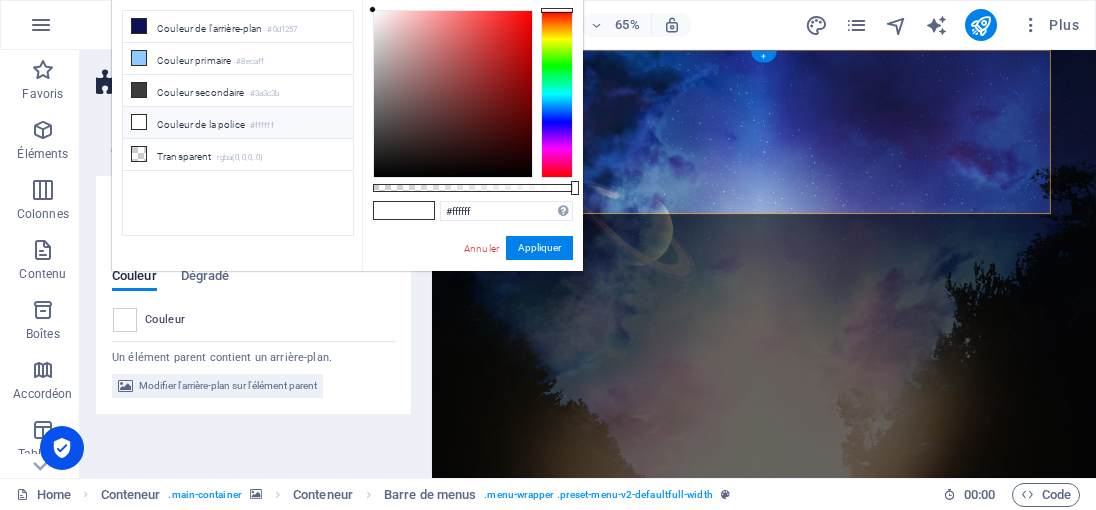 click at bounding box center (557, 94) 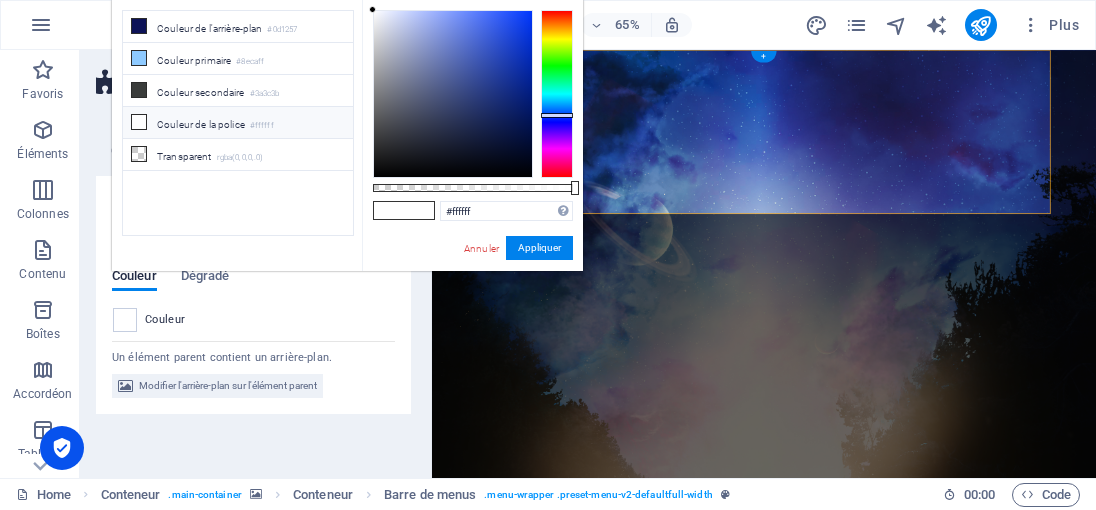 type on "#061c6a" 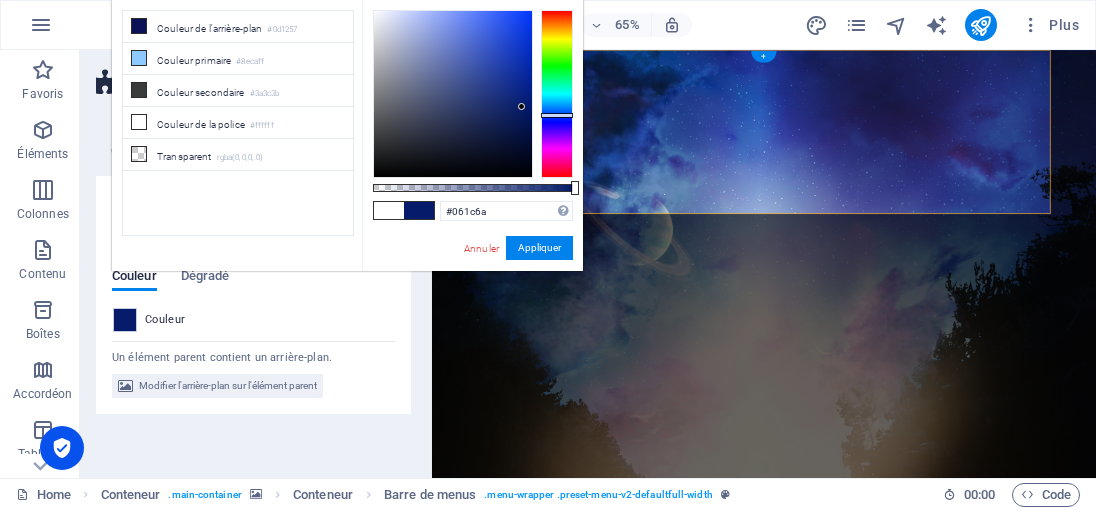 click at bounding box center [453, 94] 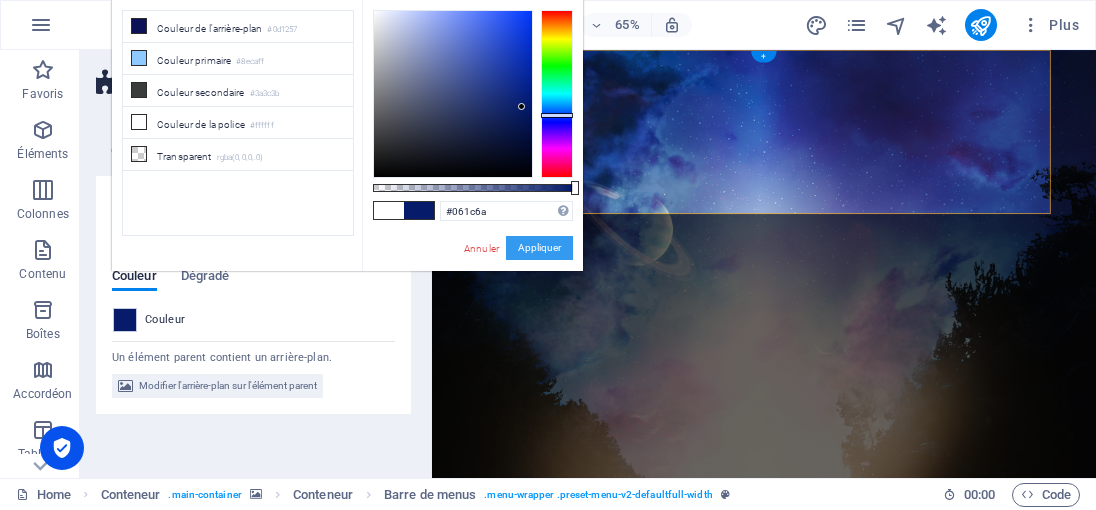 drag, startPoint x: 559, startPoint y: 247, endPoint x: 194, endPoint y: 314, distance: 371.09836 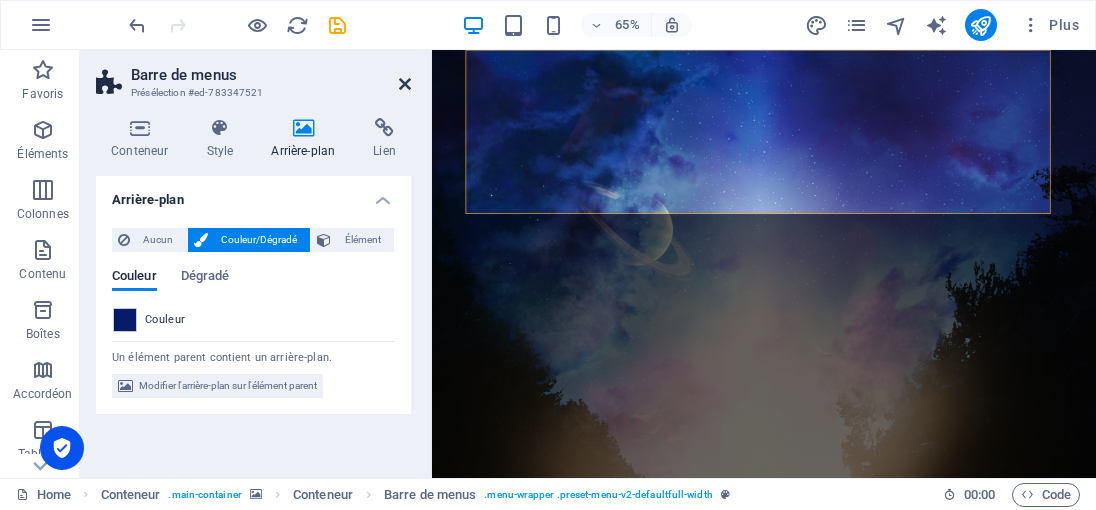 click at bounding box center [405, 84] 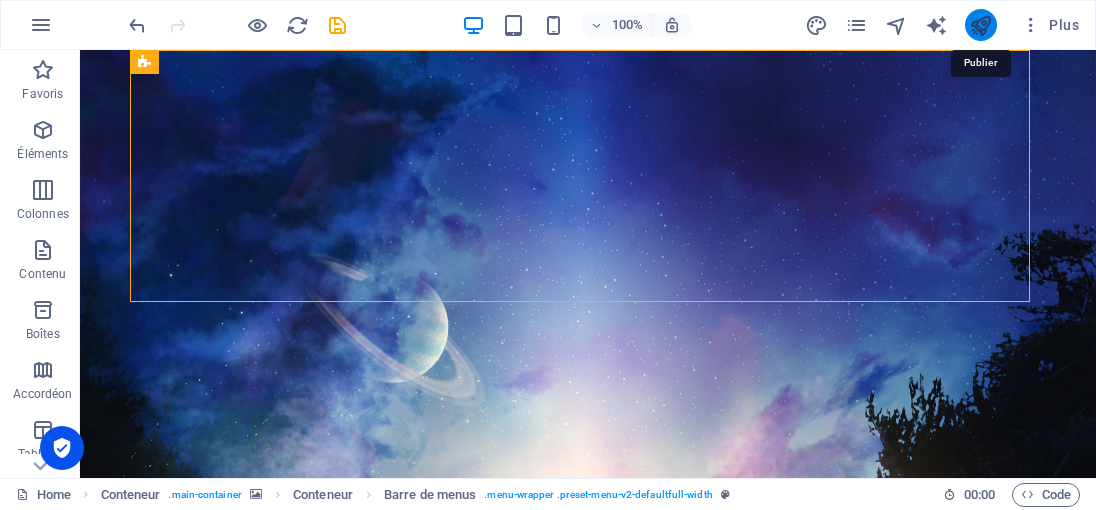 click at bounding box center (980, 25) 